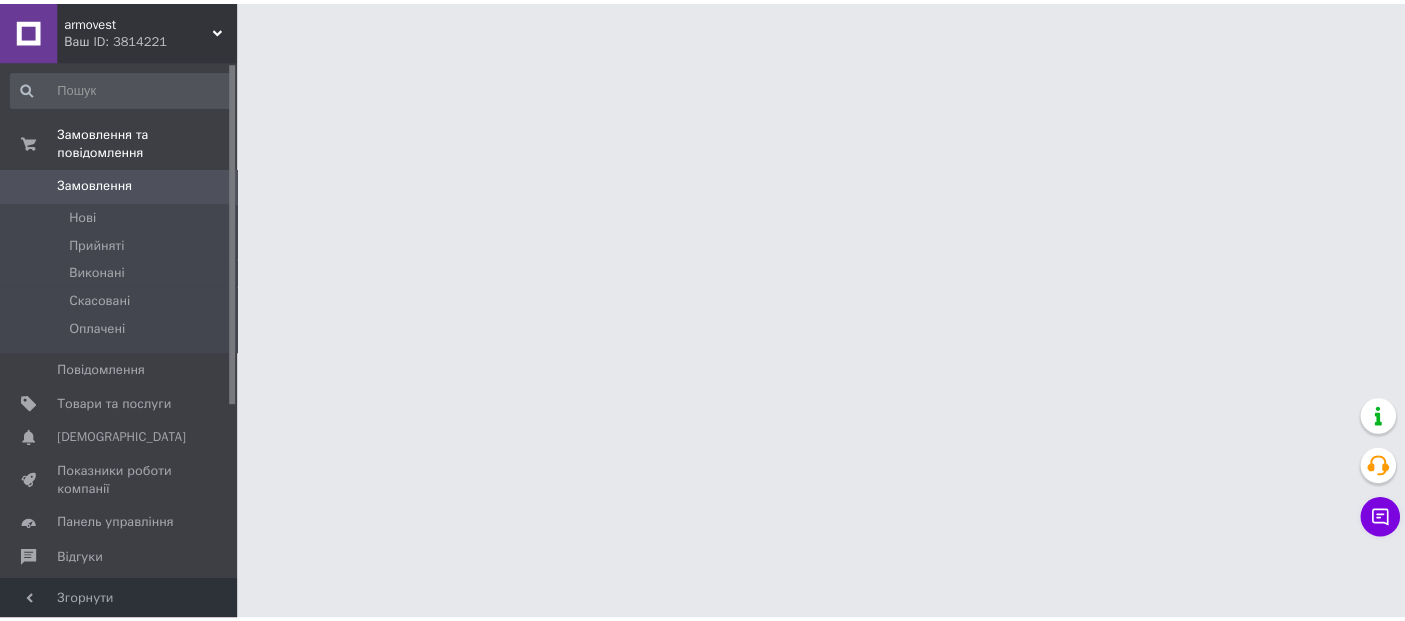 scroll, scrollTop: 0, scrollLeft: 0, axis: both 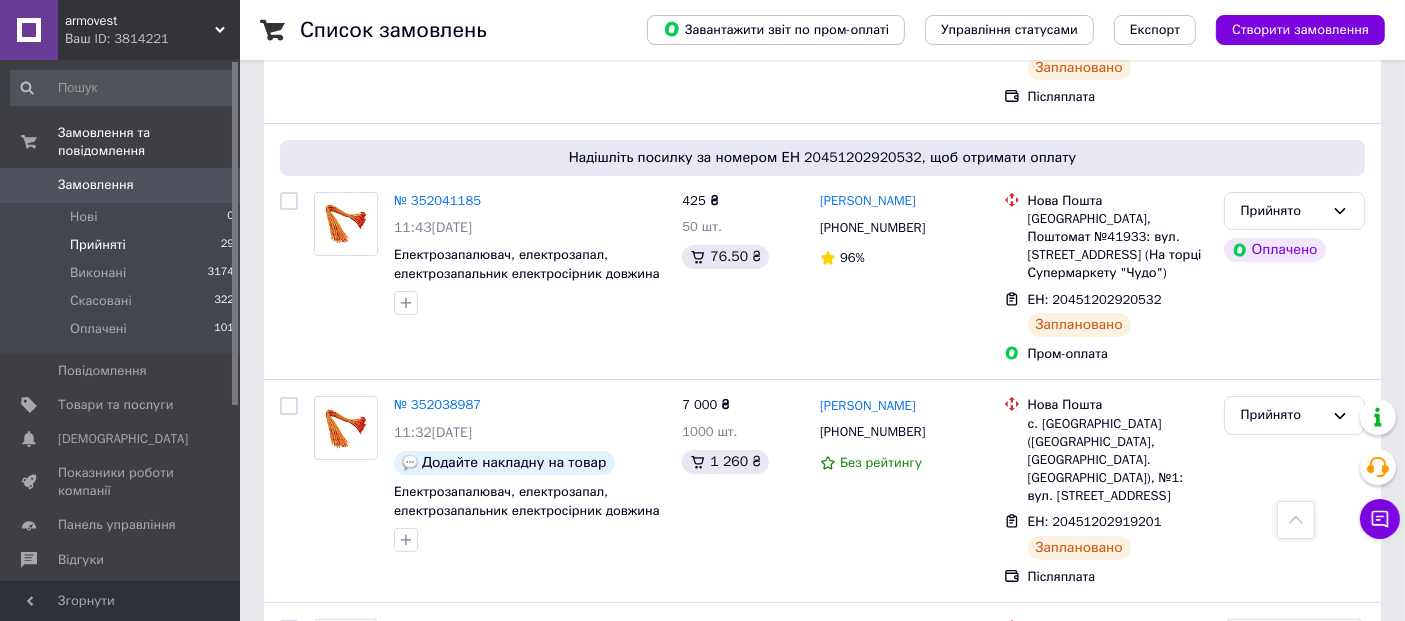 click on "Прийняті" at bounding box center (98, 245) 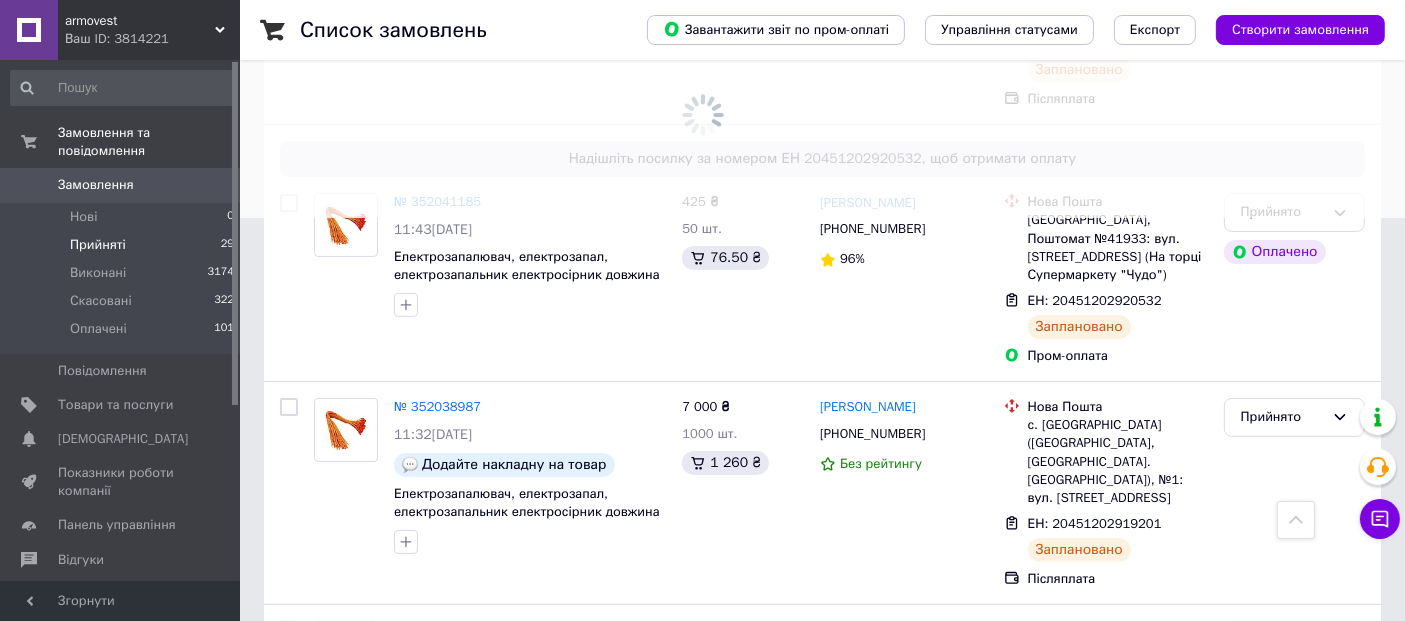 scroll, scrollTop: 0, scrollLeft: 0, axis: both 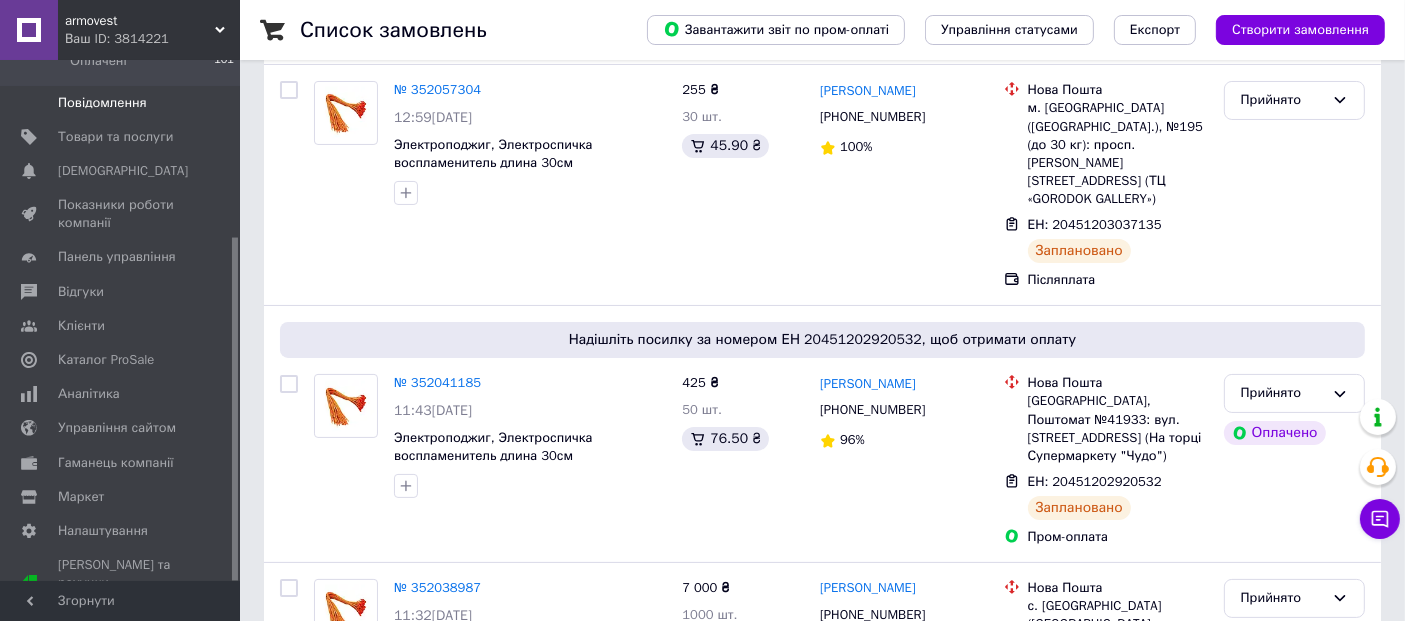 click on "Повідомлення" at bounding box center (121, 103) 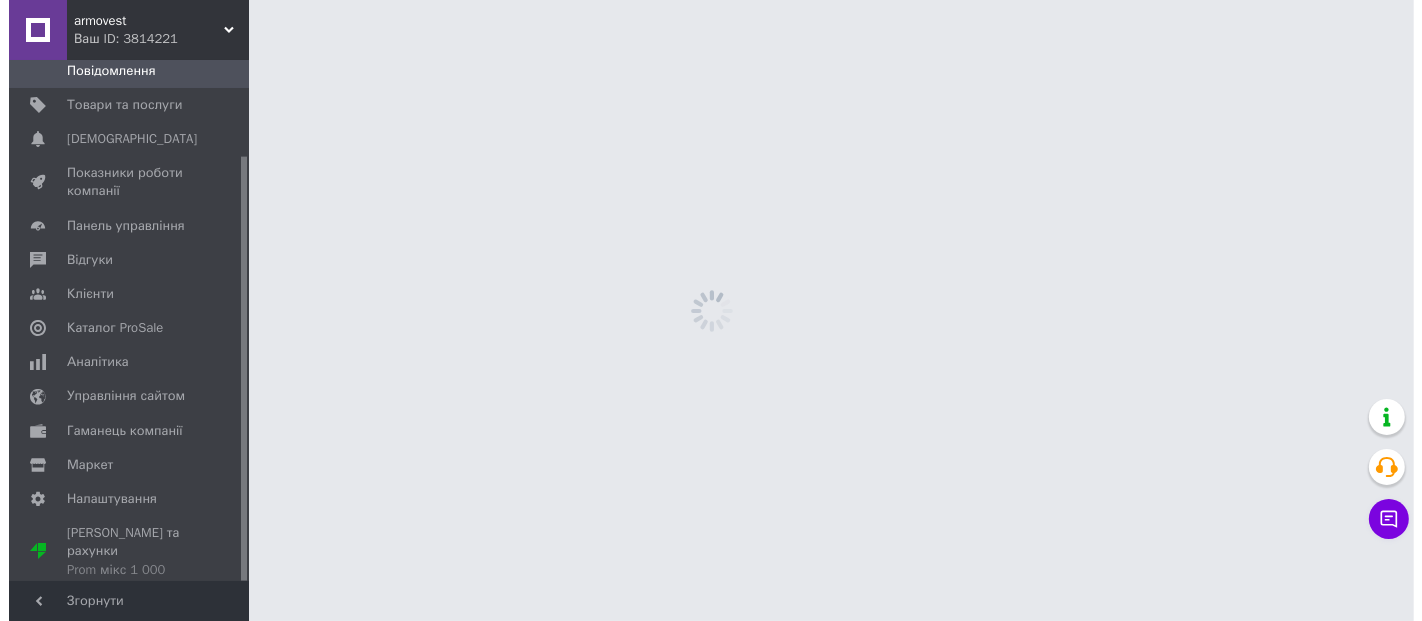 scroll, scrollTop: 0, scrollLeft: 0, axis: both 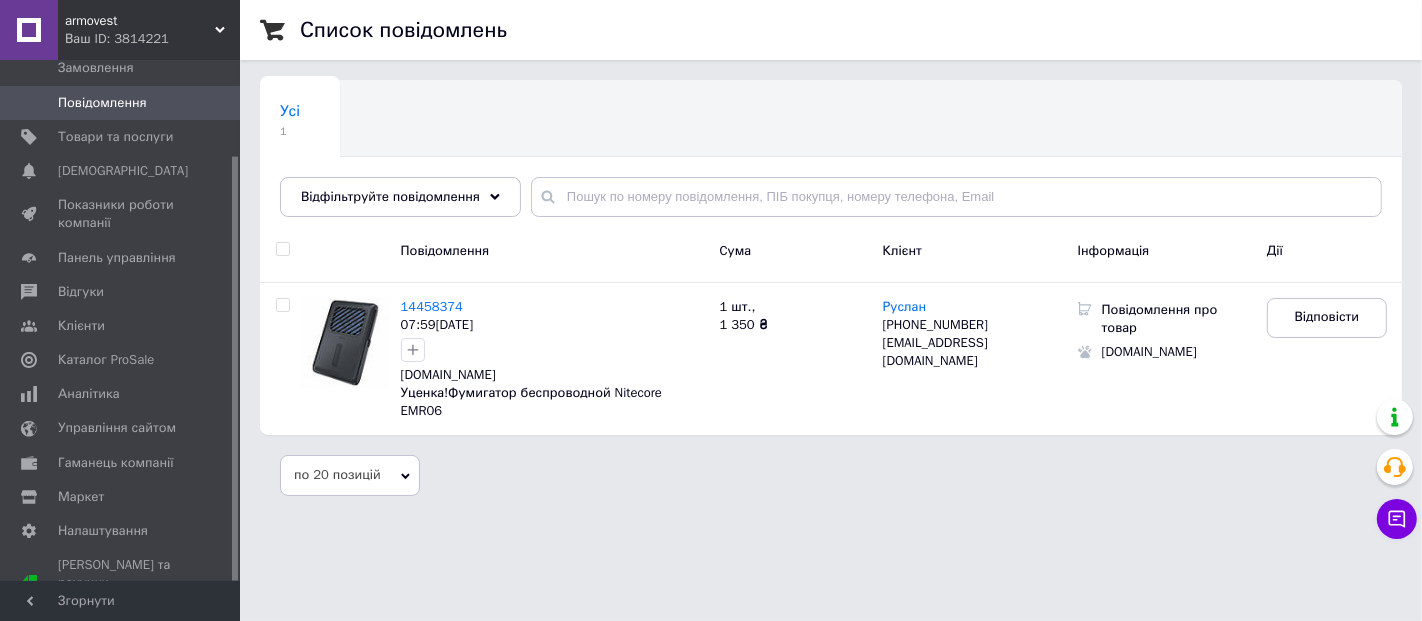 click on "Повідомлення" at bounding box center (121, 103) 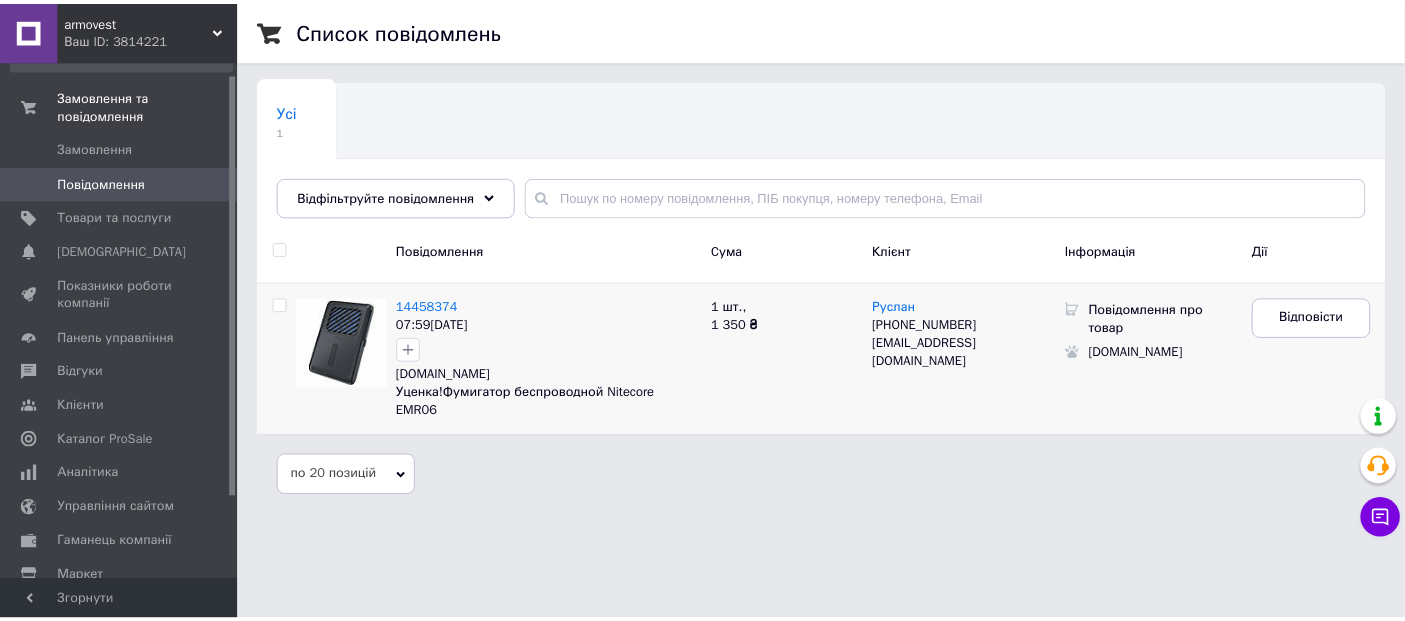 scroll, scrollTop: 6, scrollLeft: 0, axis: vertical 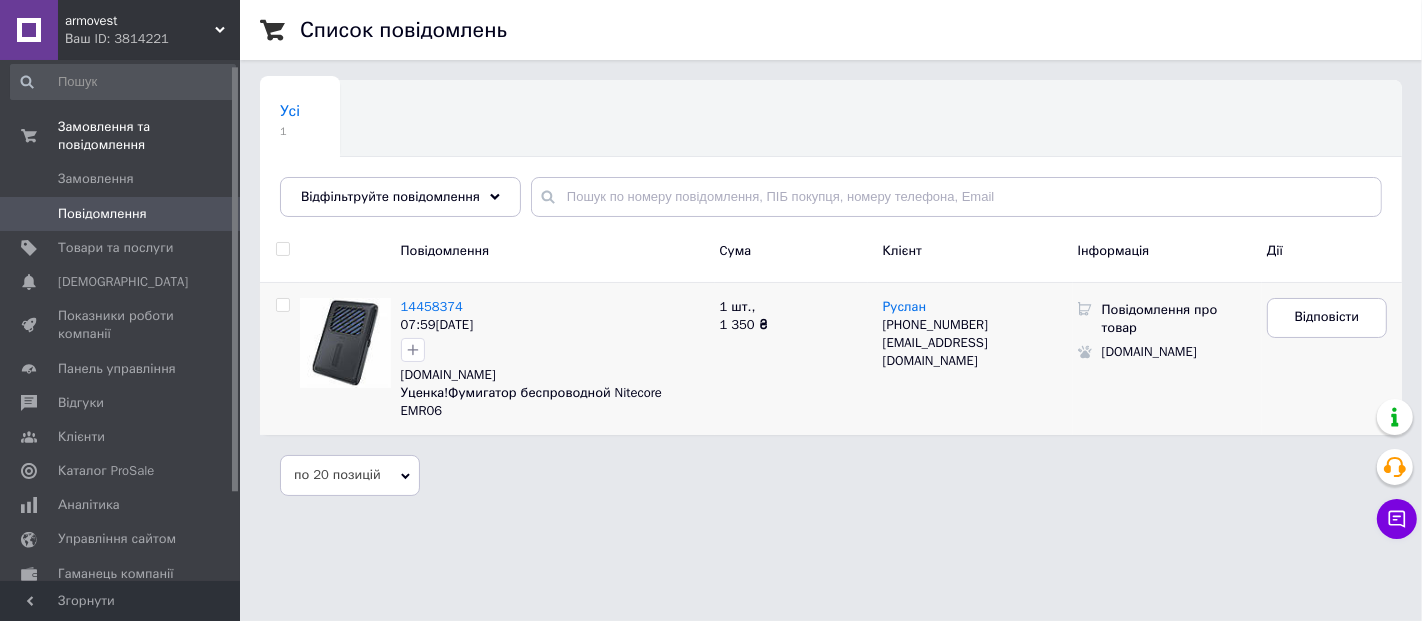 click at bounding box center [282, 305] 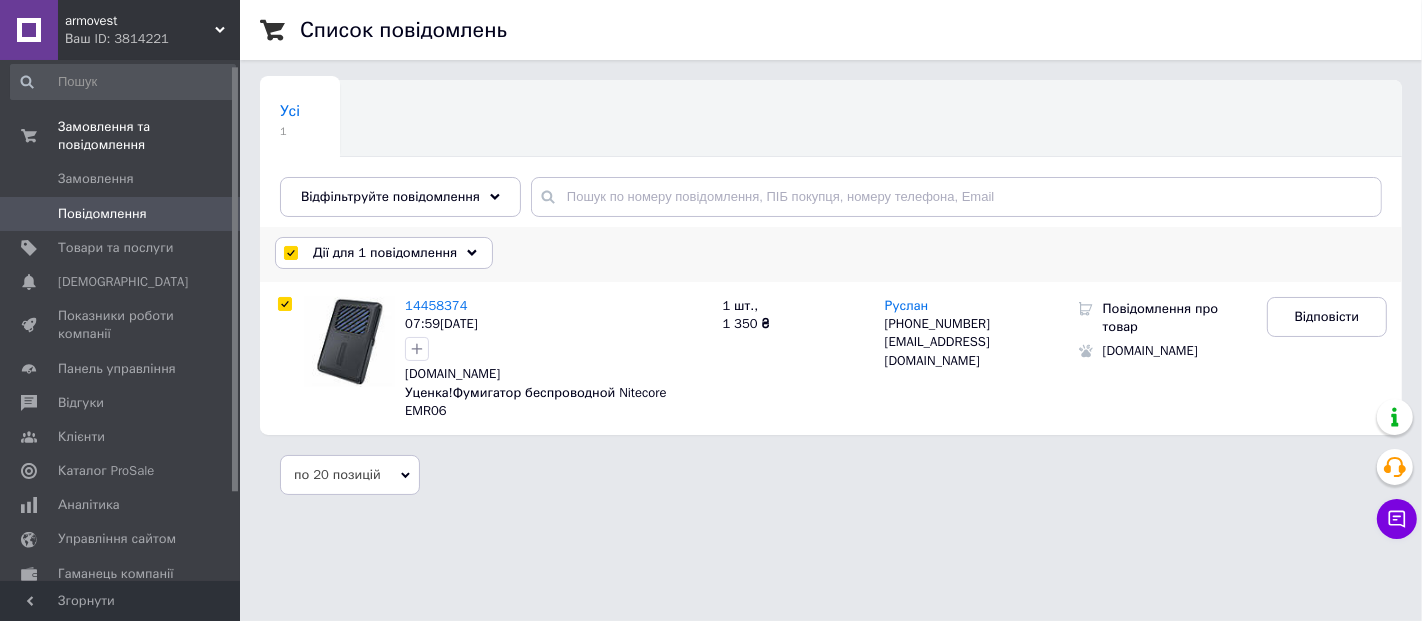 click on "Дії для 1 повідомлення" at bounding box center (384, 253) 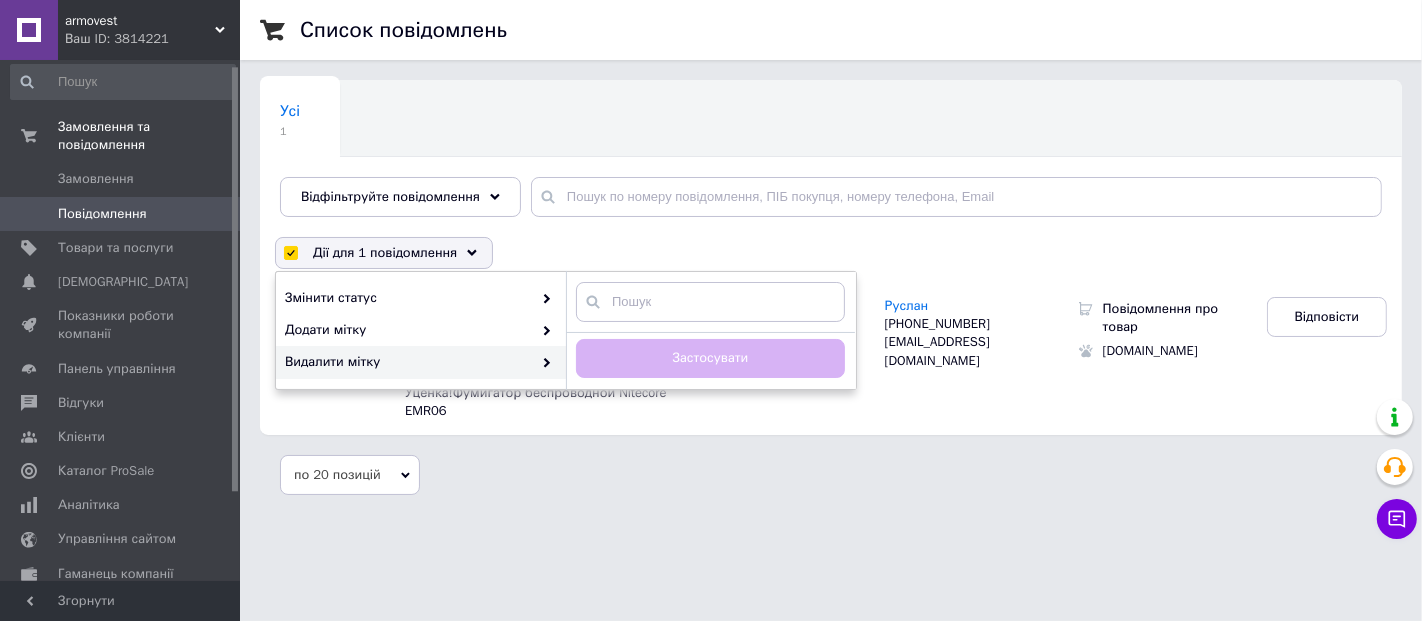 click on "Список повідомлень Усі 1 Ok Відфільтровано...  Зберегти Нічого не знайдено Можливо, помилка у слові  або немає відповідностей за вашим запитом. Усі 1 Відфільтруйте повідомлення Дії для 1 повідомлення Вибрати всі 1 повідомлення Вибрані всі 1 повідомлення Скасувати вибрані Змінити статус Додати мітку Видалити мітку Створити мітку   Застосувати 14458374 07:59, 11.08.2023 Bigl.ua Уценка!Фумигатор беспроводной Nitecore EMR06 1   шт. , 1 350 ₴ Руслан  +380679244600 rusmar76@gmail.com Повідомлення про товар Bigl.ua Відповісти по 20 позицій по 20 позицій по 50 позицій по 100 позицій" at bounding box center (831, 257) 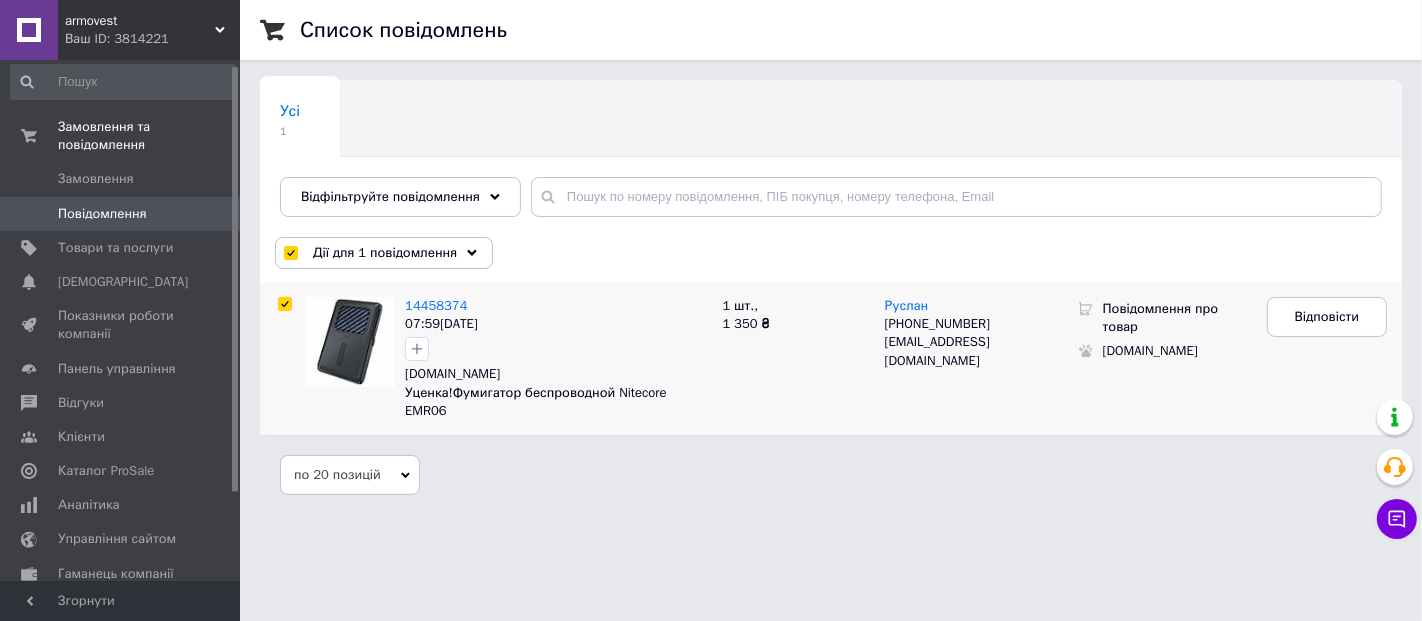 click at bounding box center (285, 304) 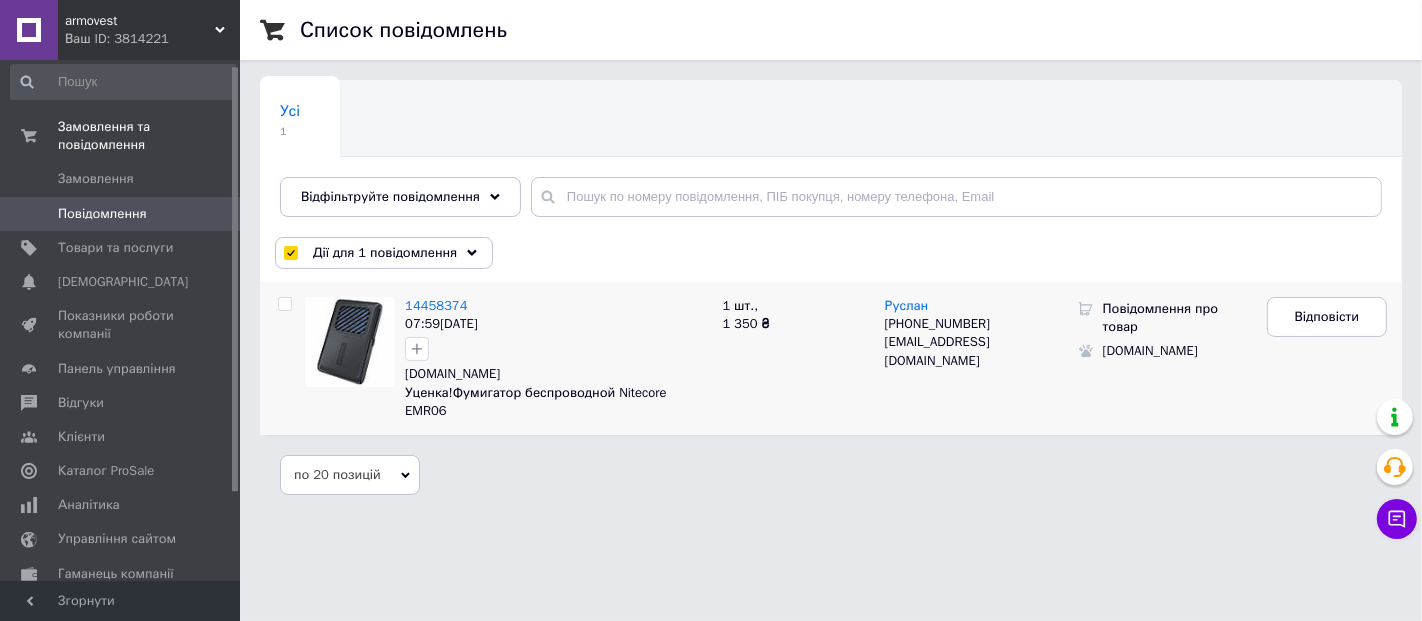 checkbox on "false" 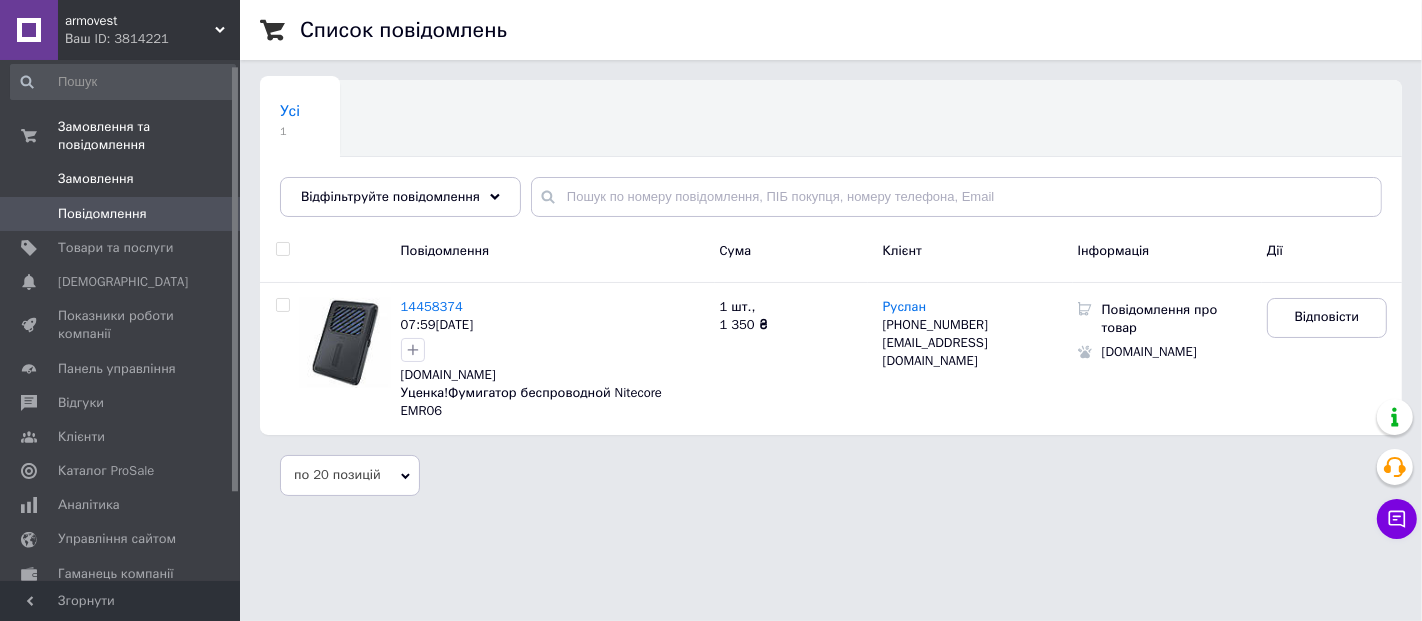click on "Замовлення" at bounding box center (121, 179) 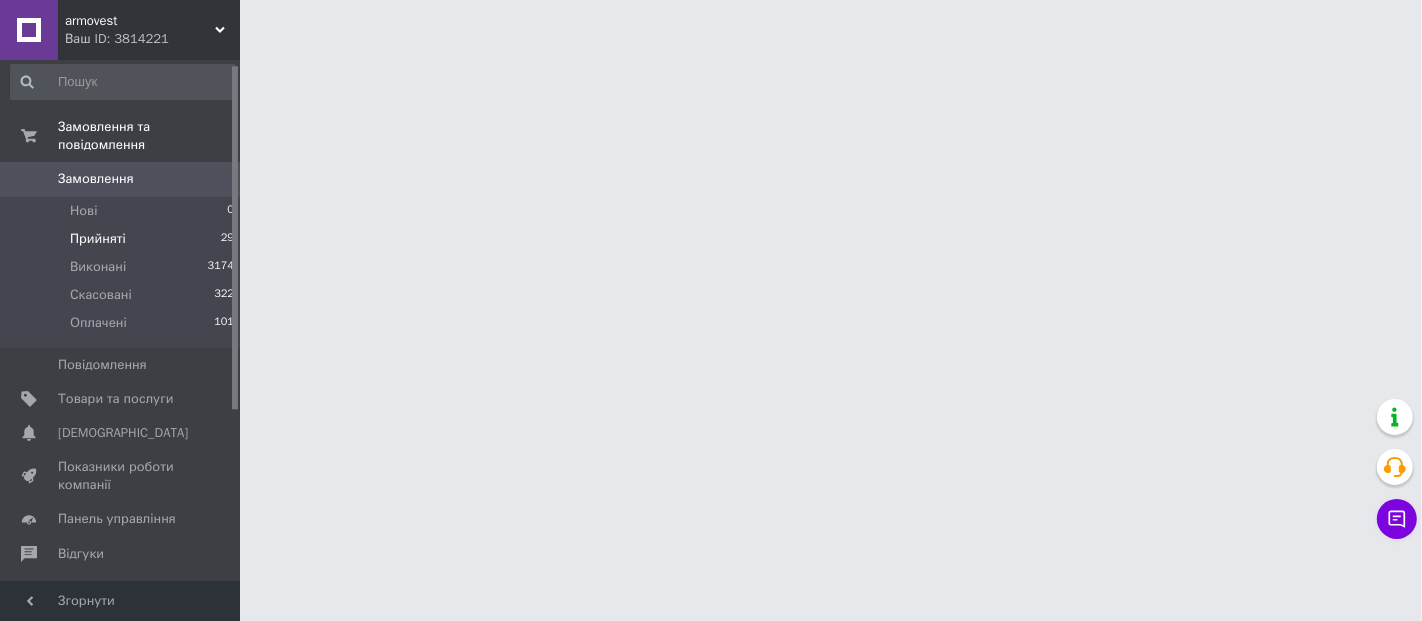 click on "Прийняті" at bounding box center [98, 239] 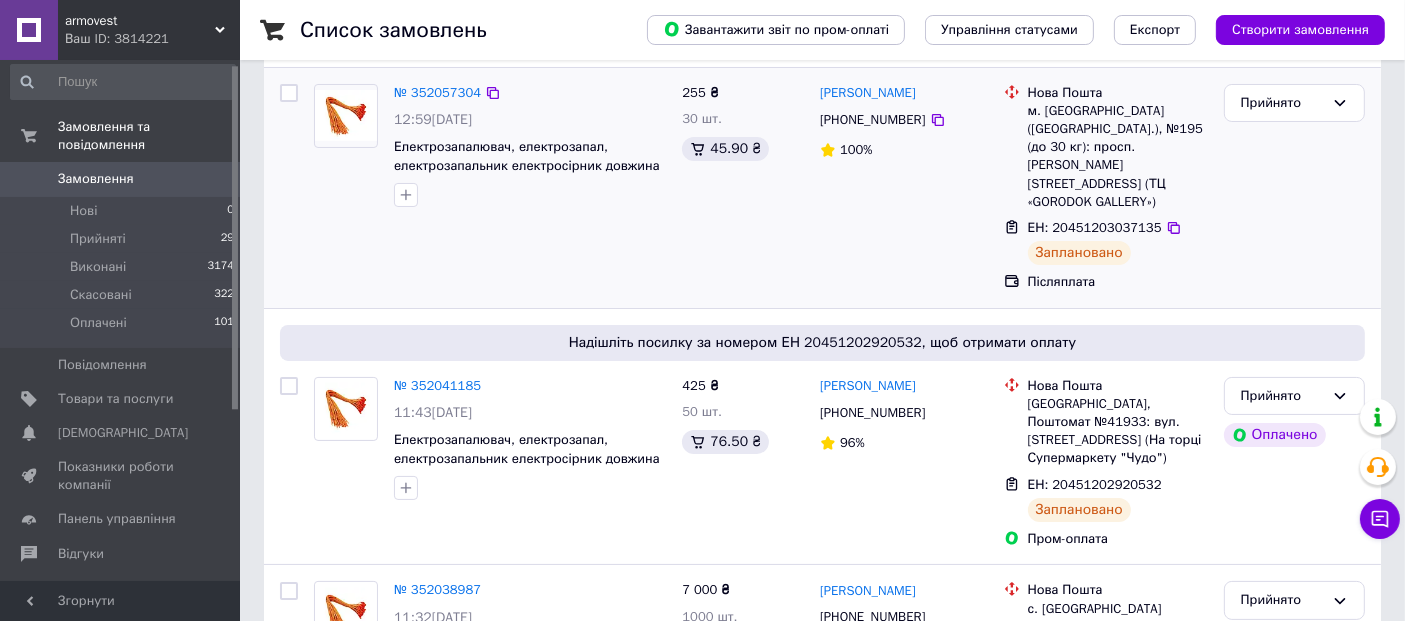 scroll, scrollTop: 333, scrollLeft: 0, axis: vertical 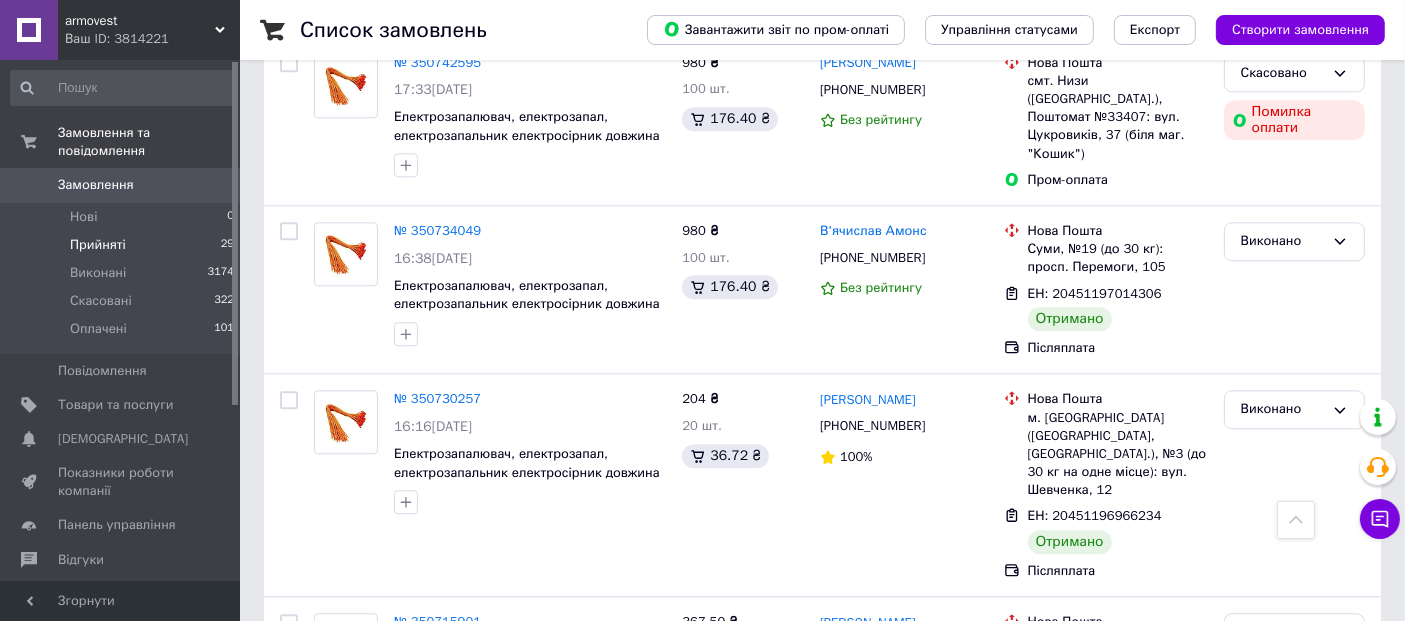 click on "Прийняті" at bounding box center [98, 245] 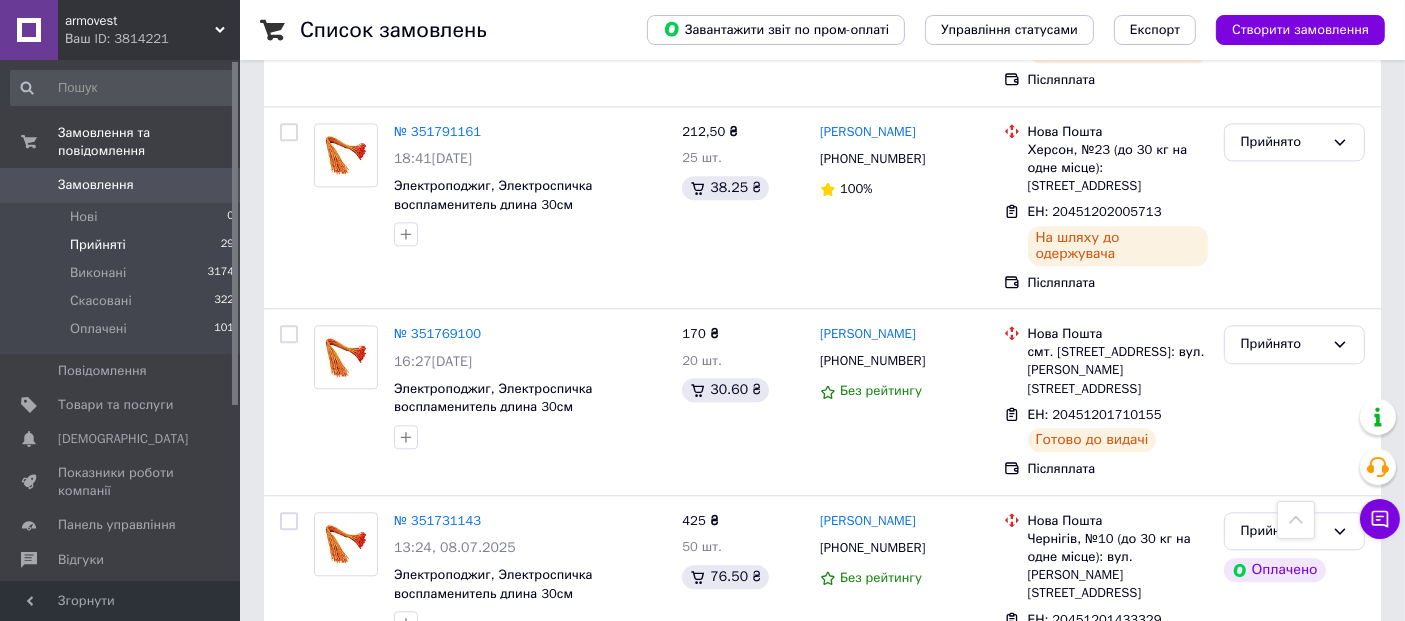 scroll, scrollTop: 4777, scrollLeft: 0, axis: vertical 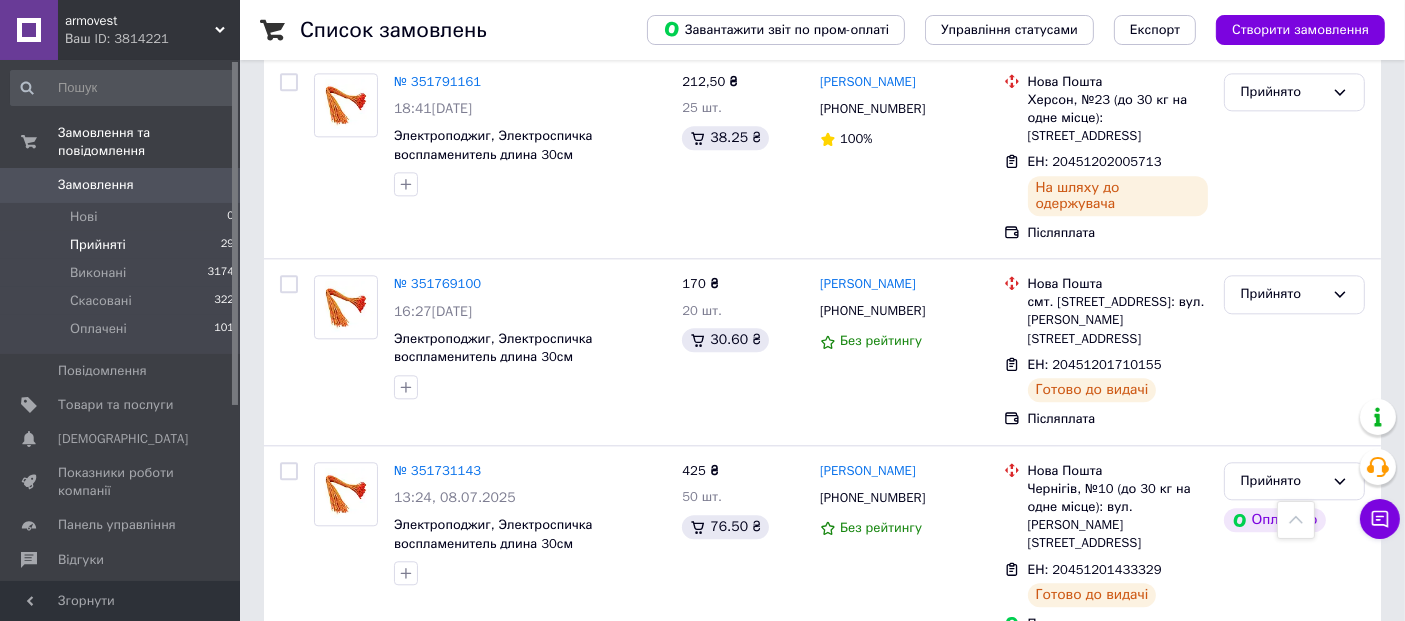 click on "Прийнято" at bounding box center [1282, 685] 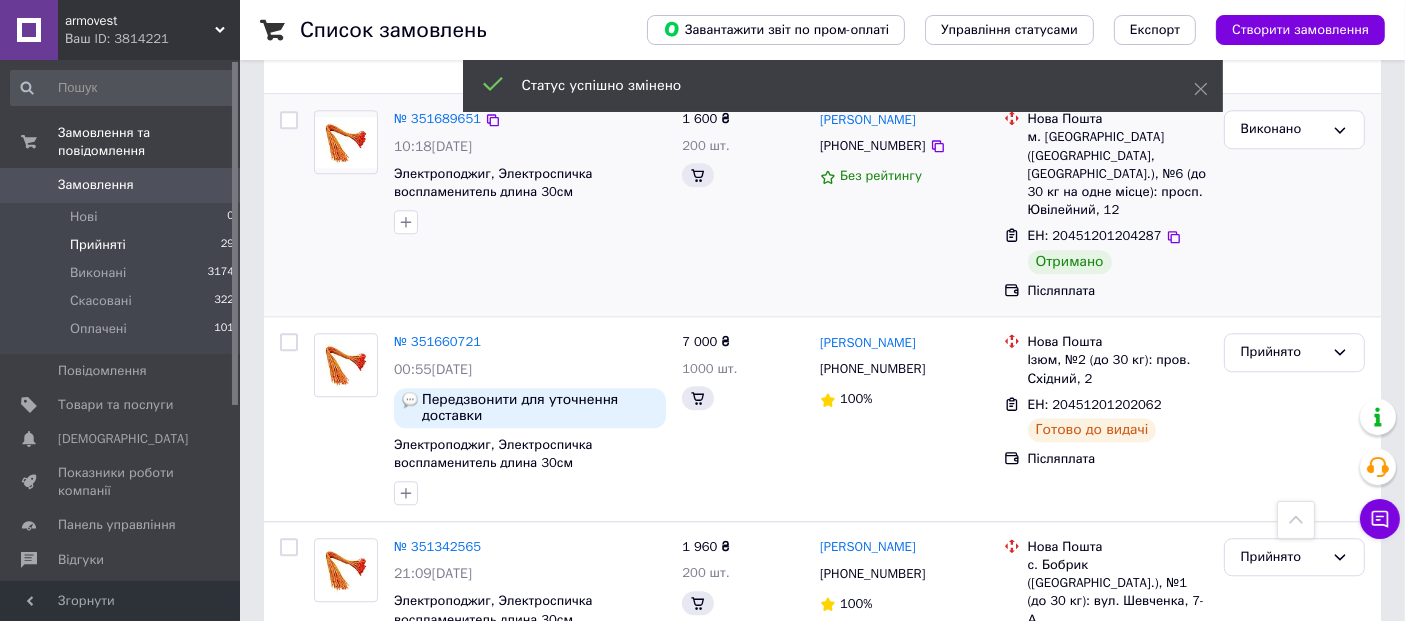 scroll, scrollTop: 5333, scrollLeft: 0, axis: vertical 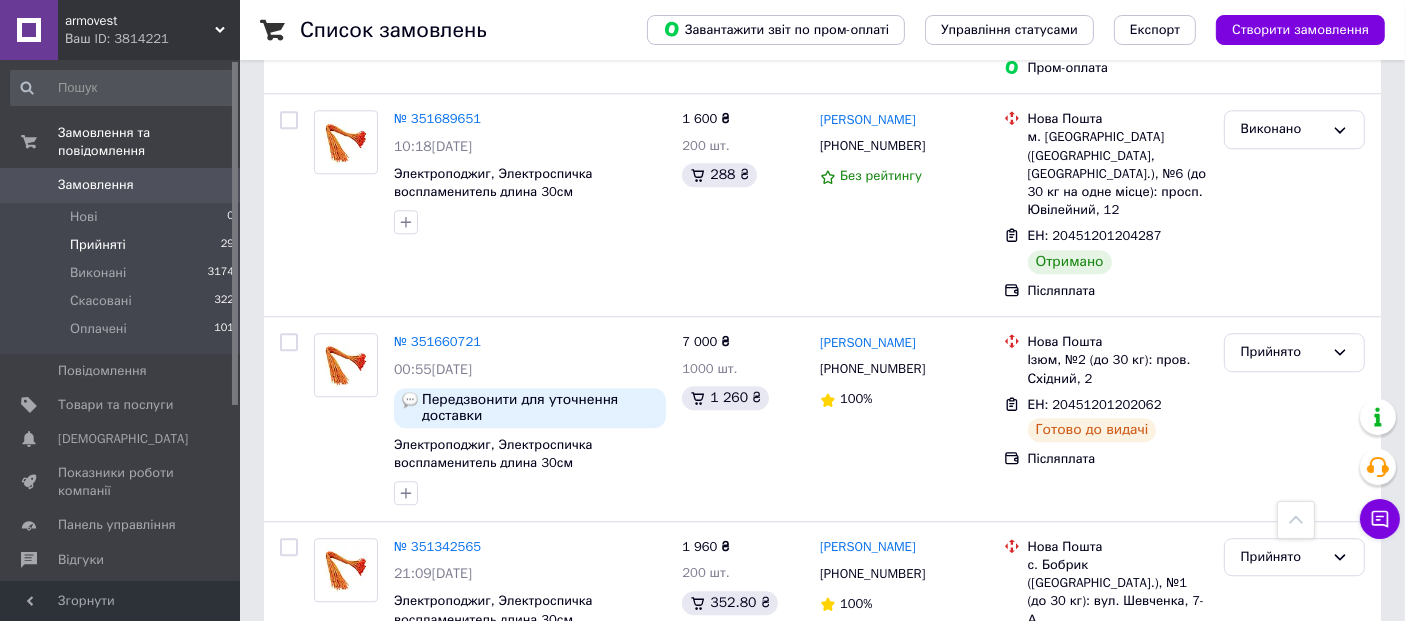 click on "Прийнято" at bounding box center [1282, 762] 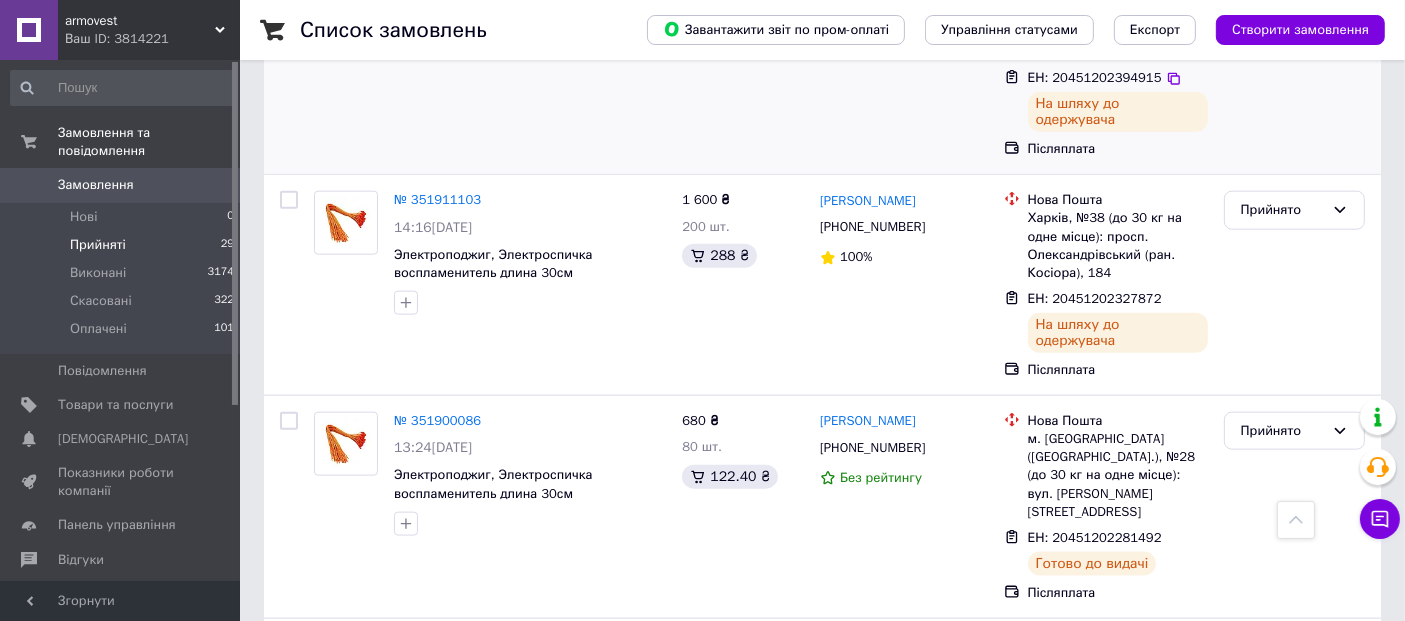 scroll, scrollTop: 2126, scrollLeft: 0, axis: vertical 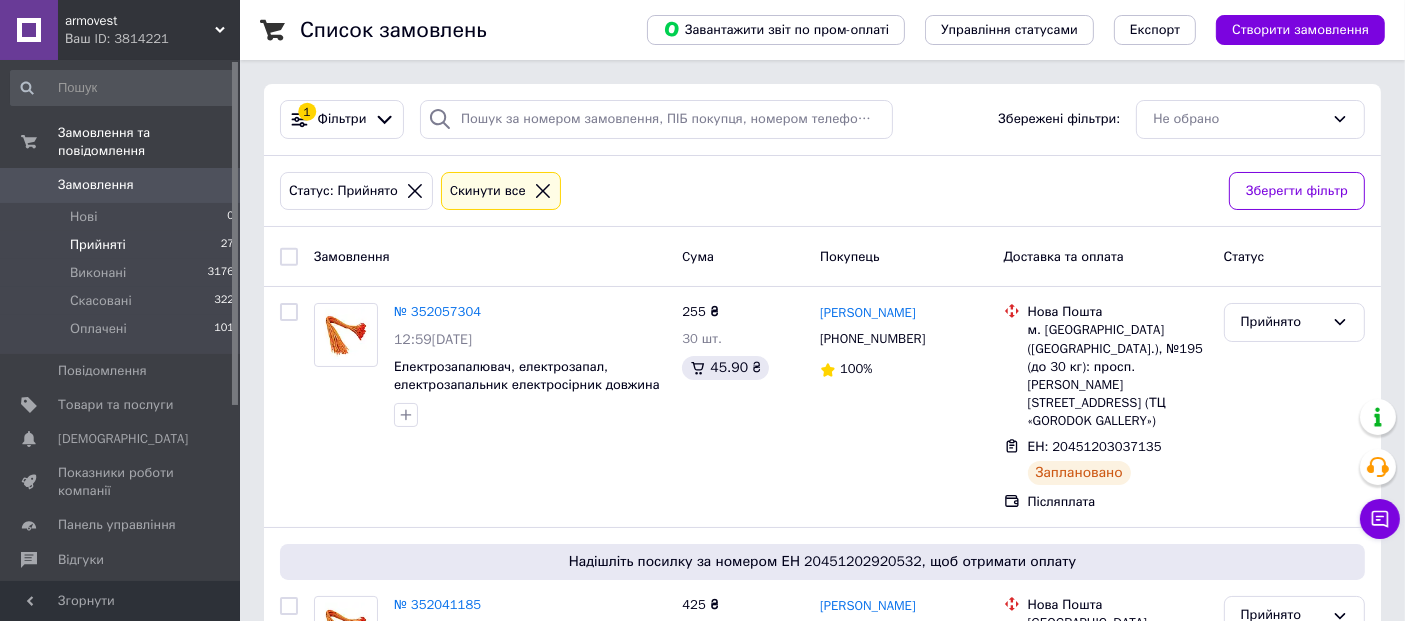click on "Прийняті 27" at bounding box center [123, 245] 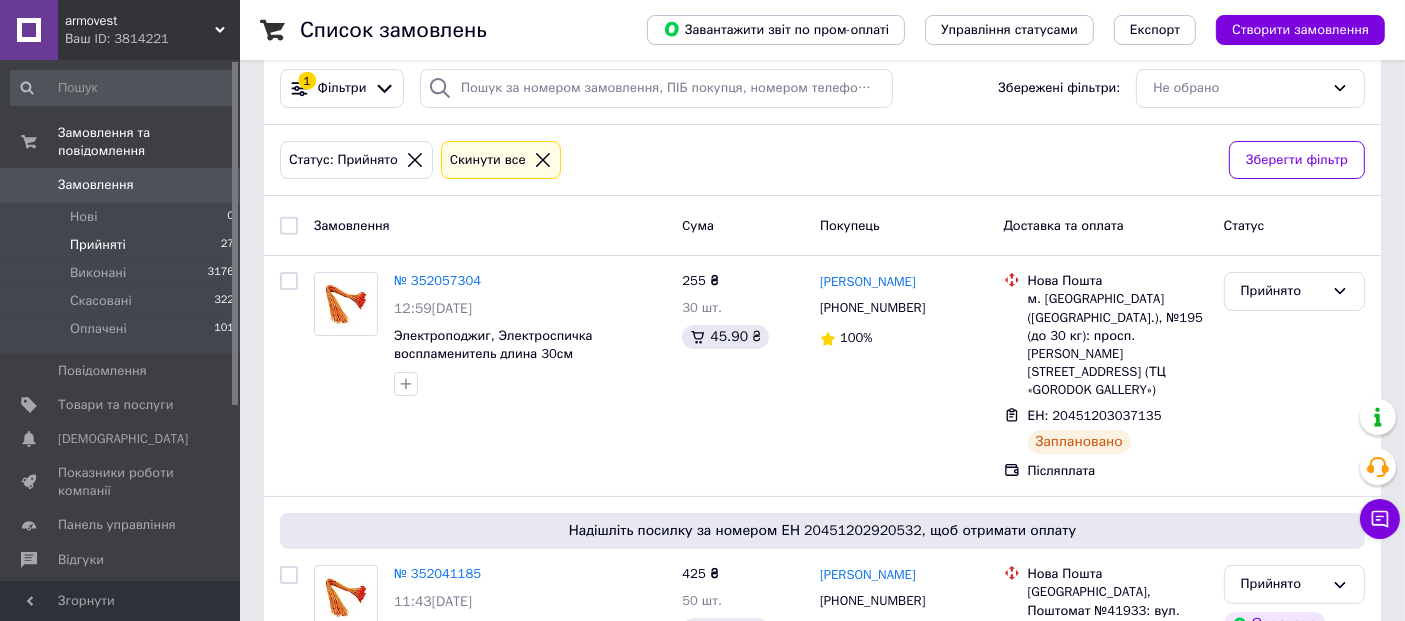 scroll, scrollTop: 0, scrollLeft: 0, axis: both 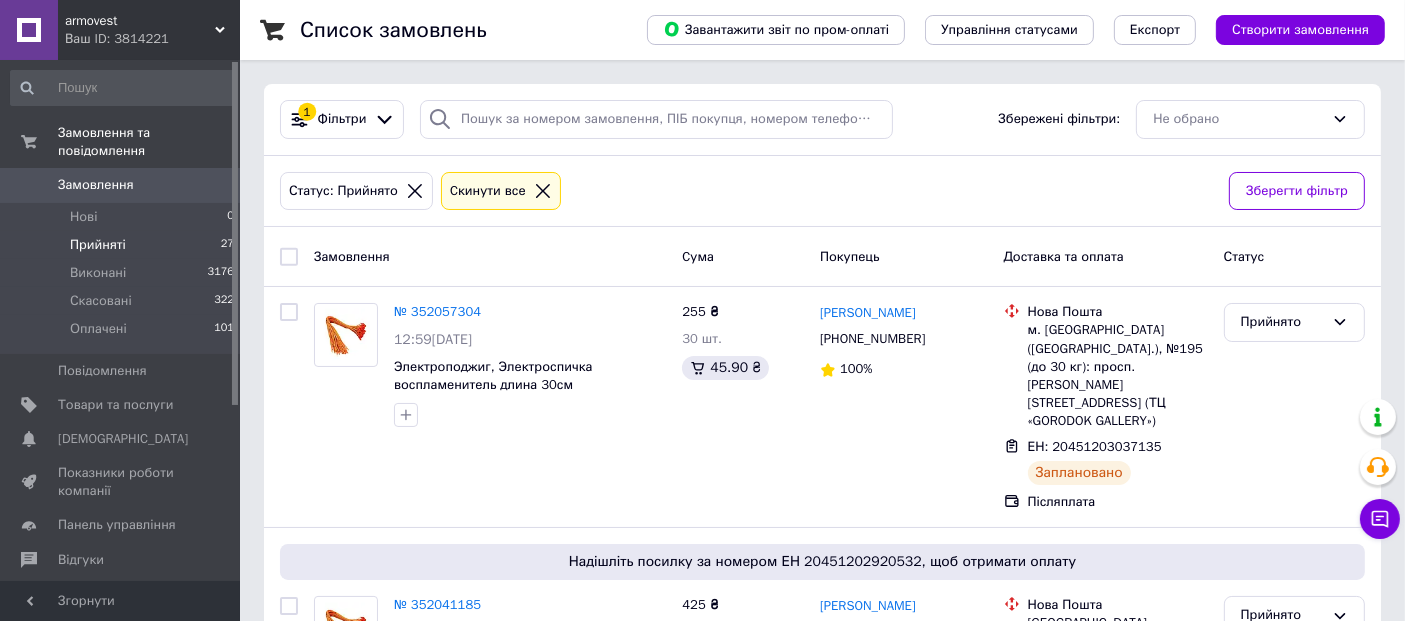 click on "Прийняті" at bounding box center [98, 245] 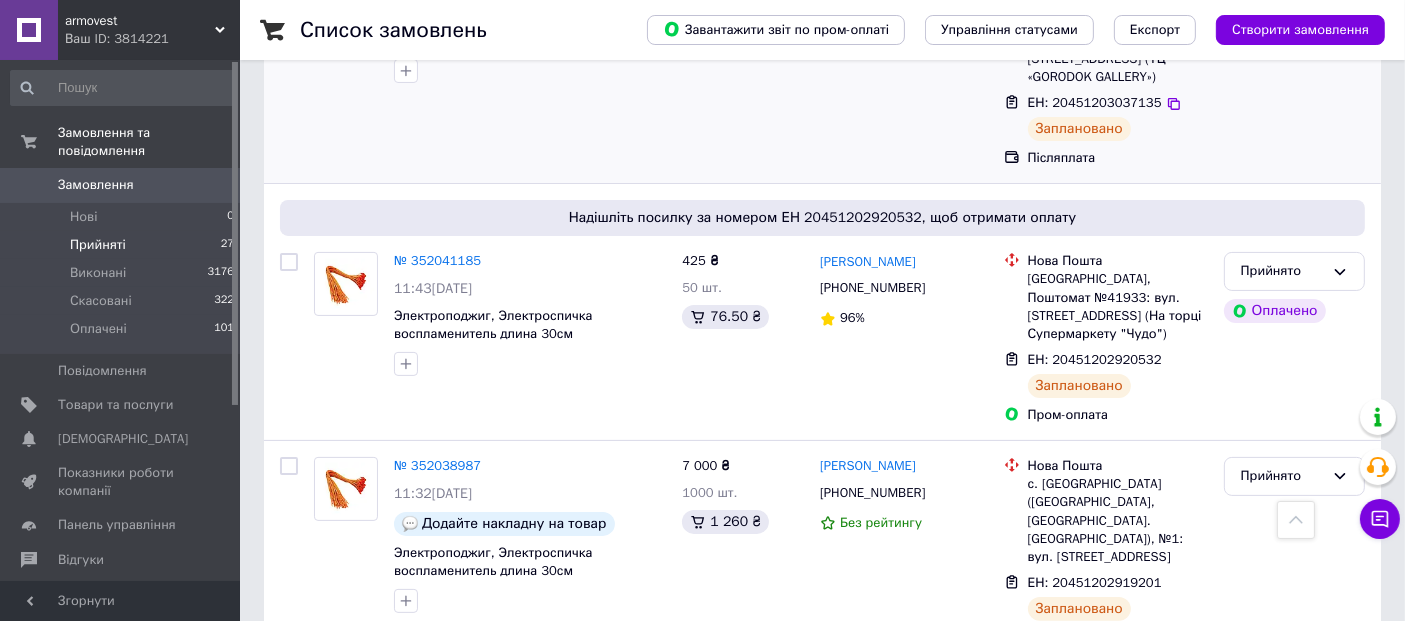 scroll, scrollTop: 111, scrollLeft: 0, axis: vertical 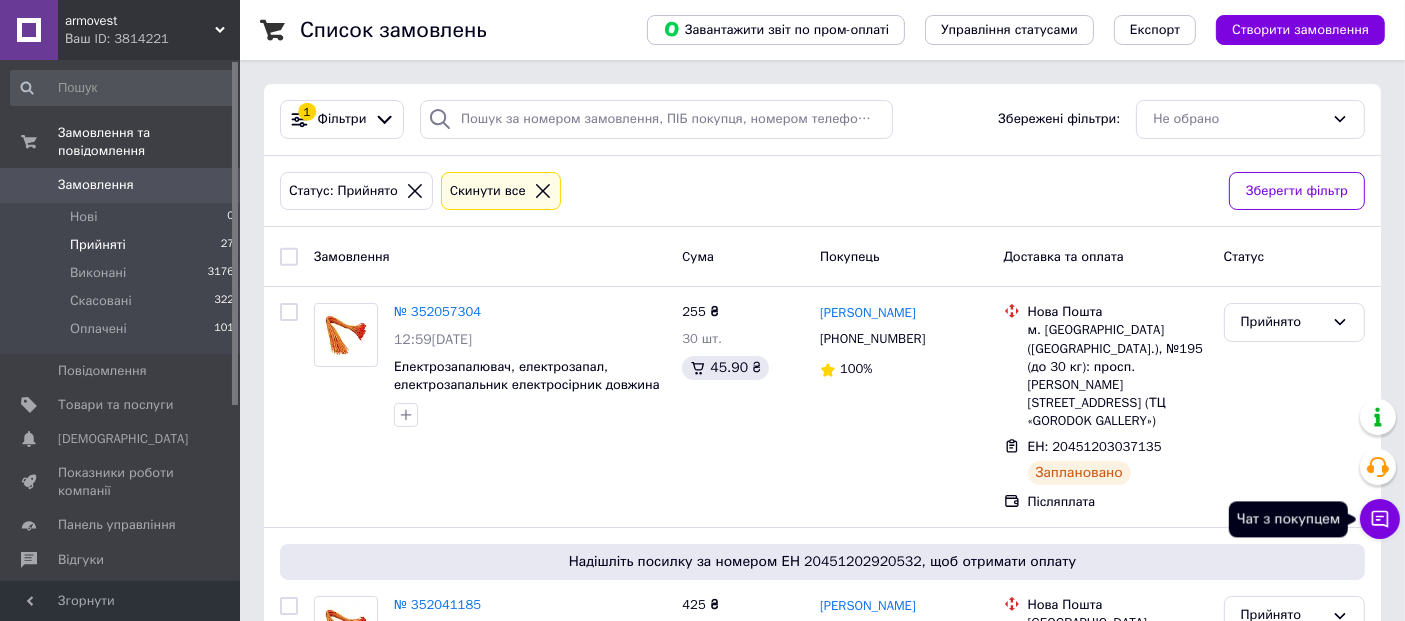 click 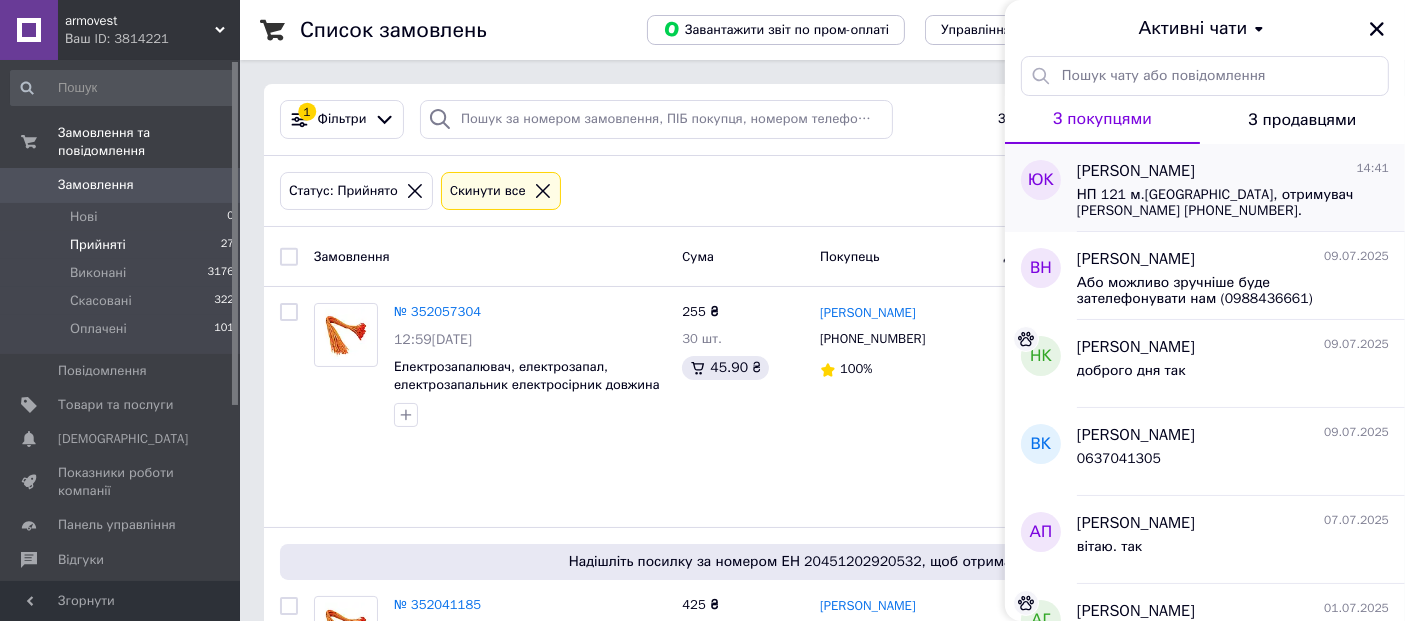 click on "НП 121 м.[GEOGRAPHIC_DATA], отримувач [PERSON_NAME] [PHONE_NUMBER]." at bounding box center [1219, 203] 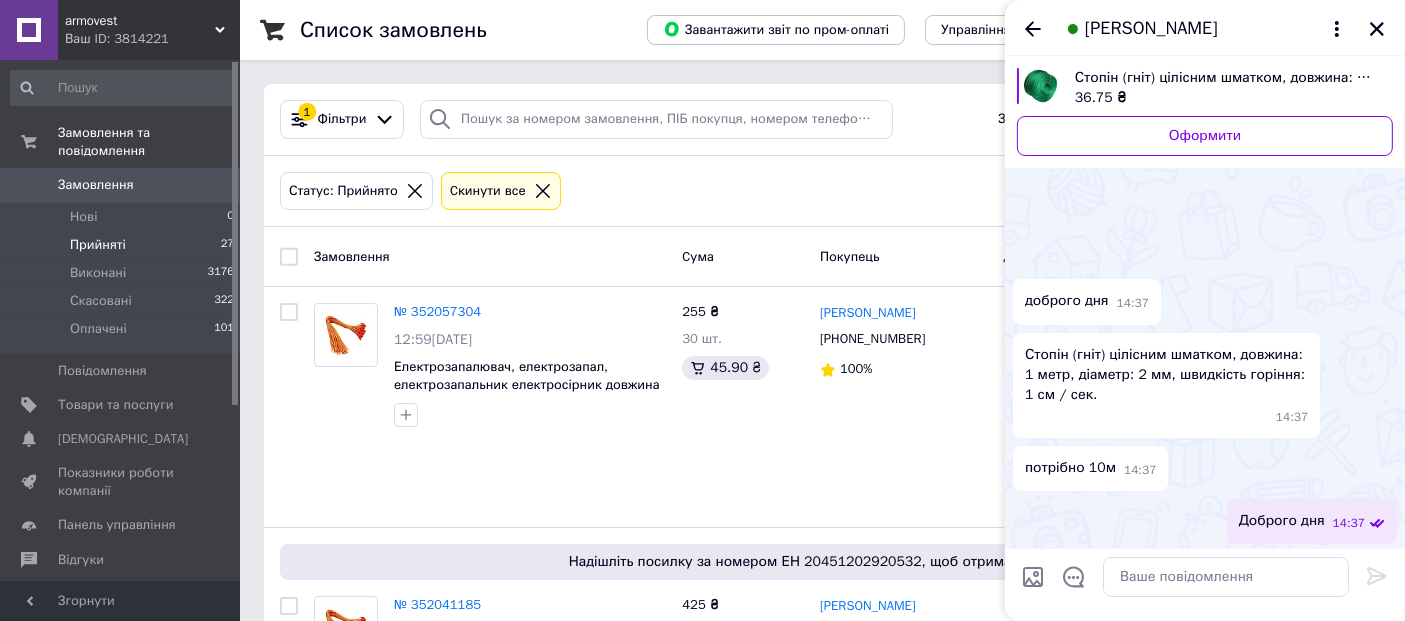 scroll, scrollTop: 348, scrollLeft: 0, axis: vertical 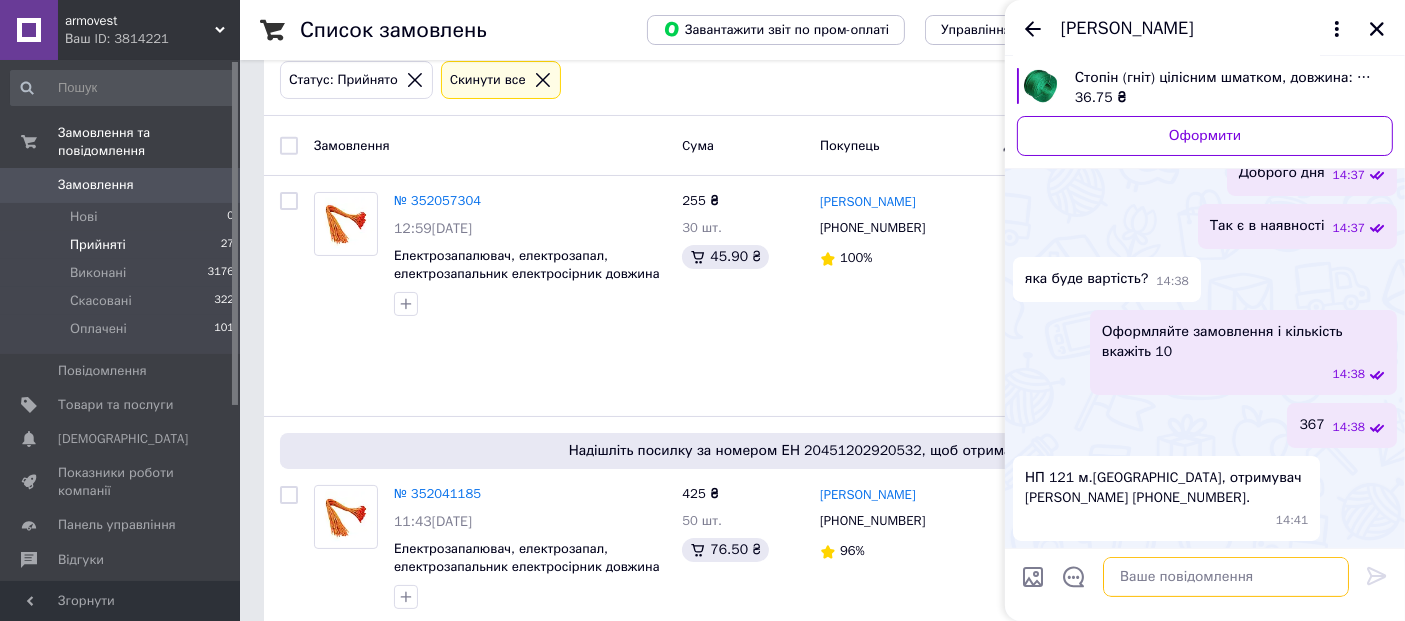 click at bounding box center (1226, 577) 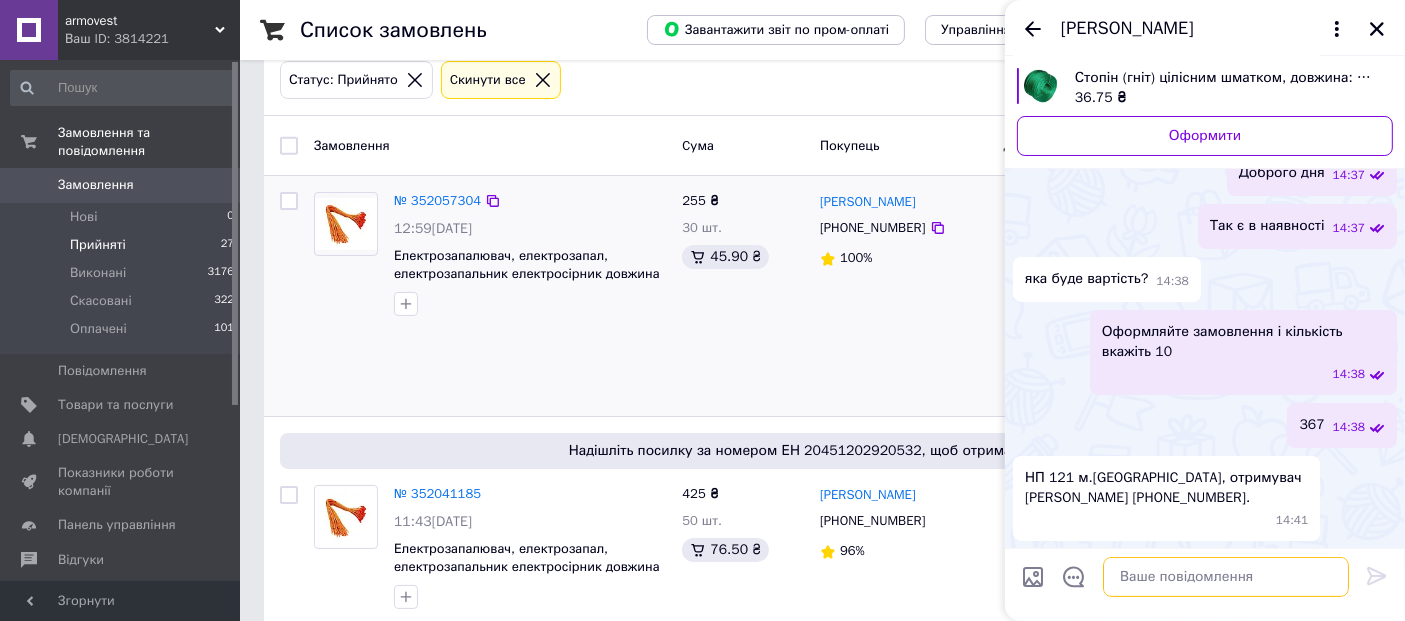 type on "20451203131072" 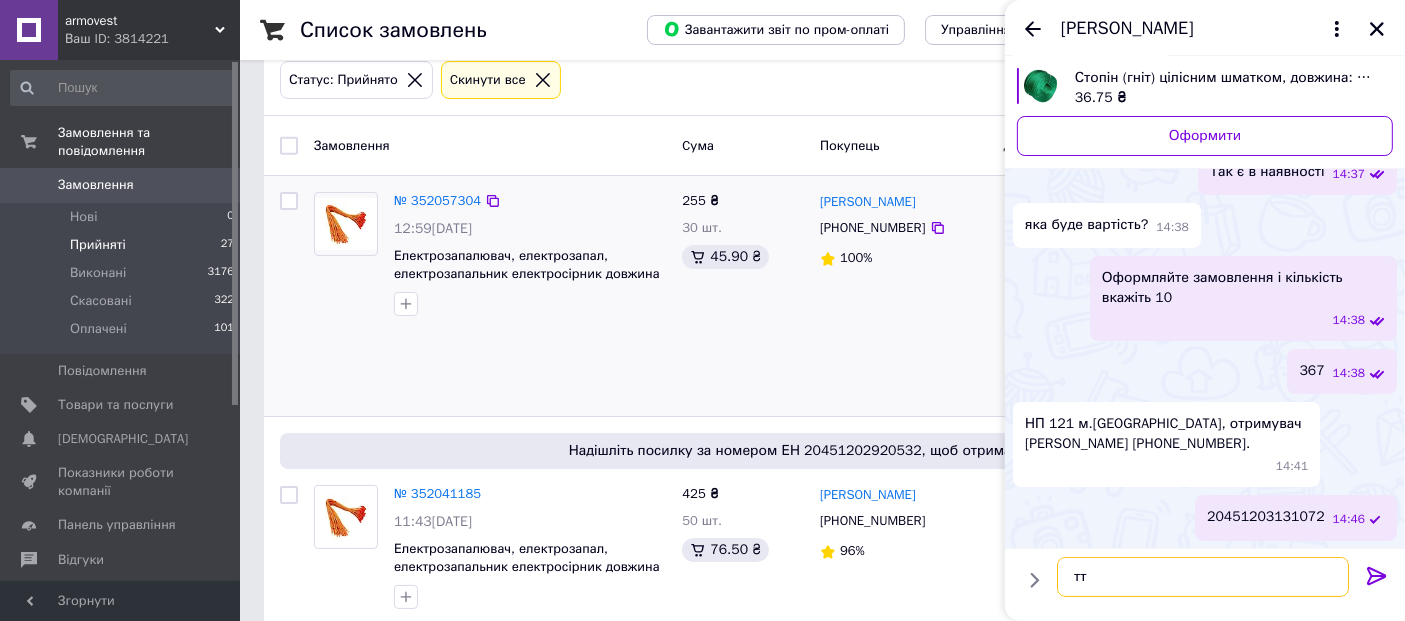 type on "ттн" 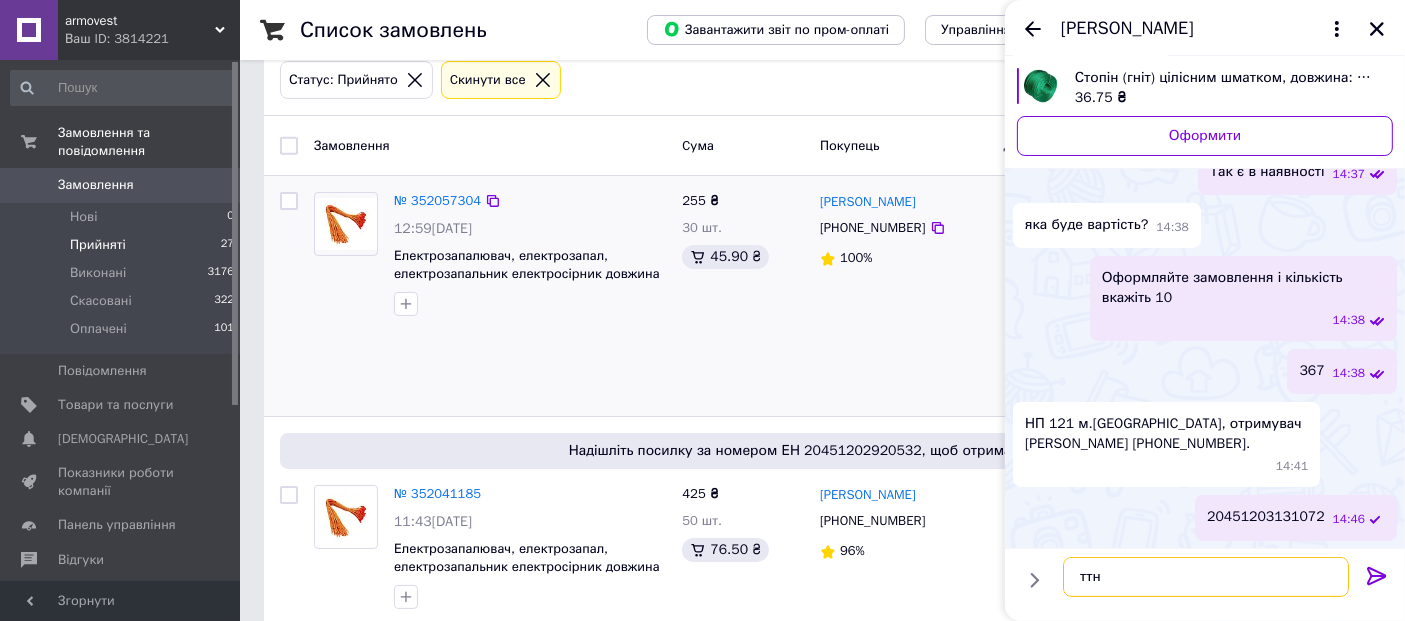 type 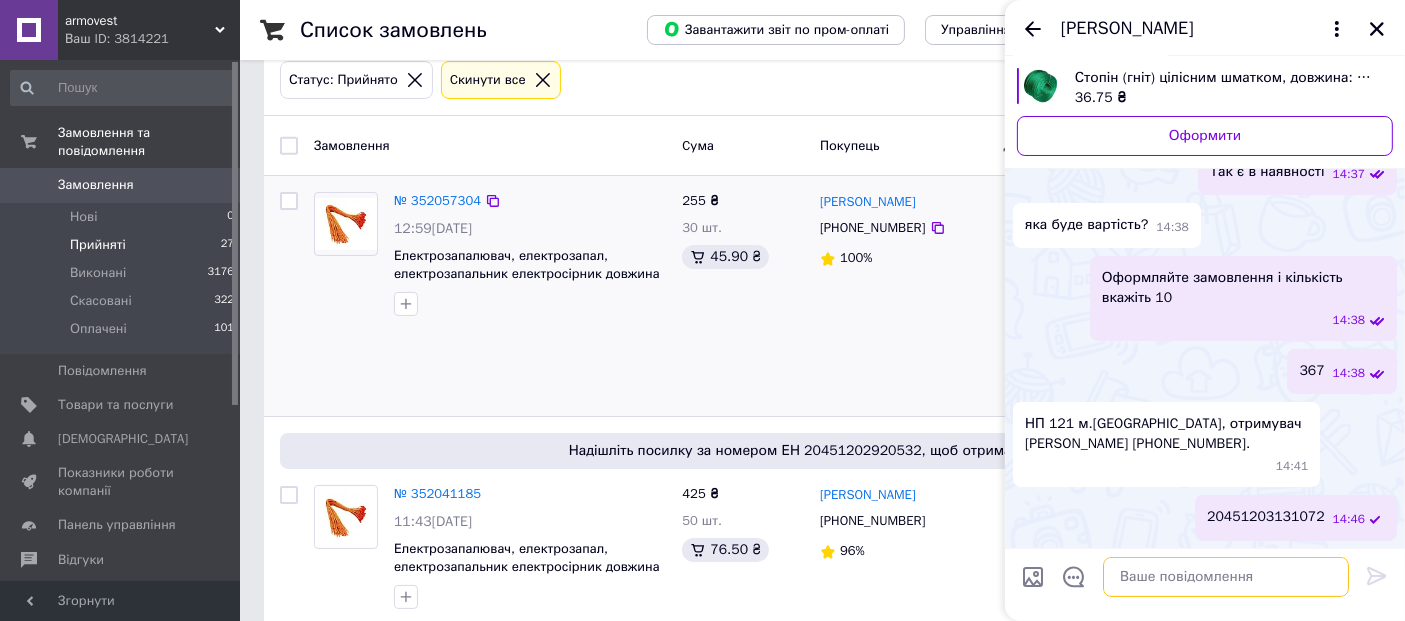 scroll, scrollTop: 404, scrollLeft: 0, axis: vertical 